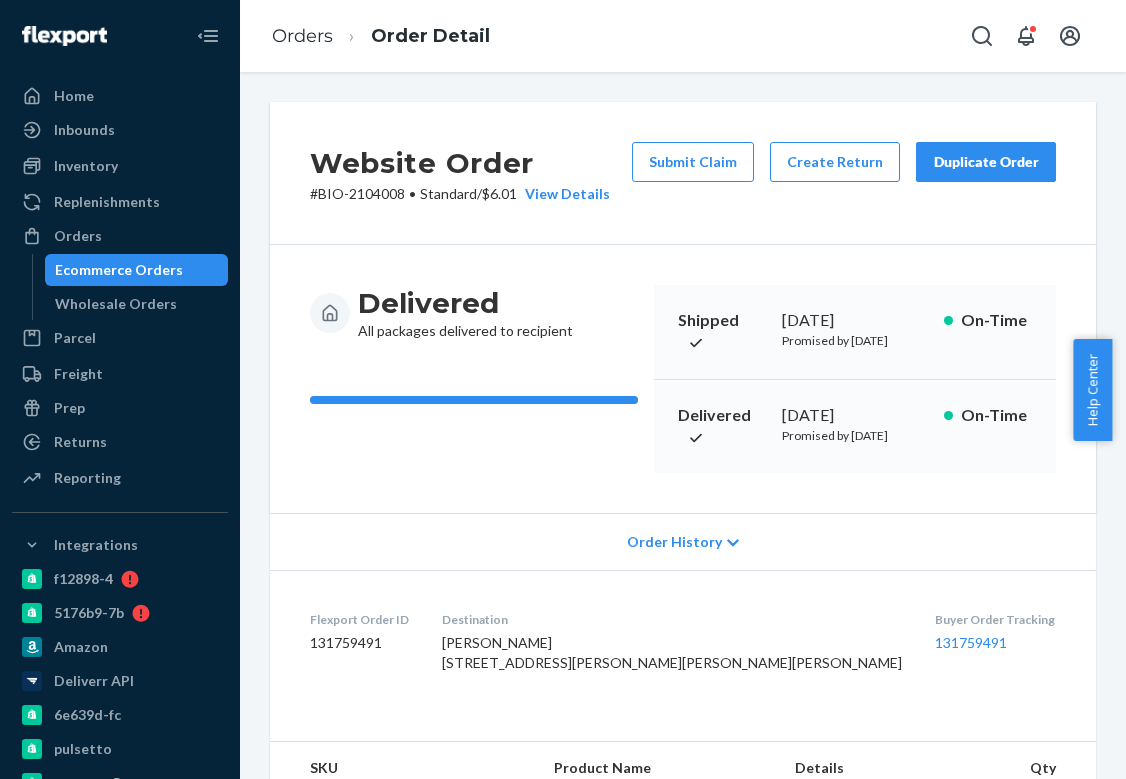 click on "Ecommerce Orders" at bounding box center (119, 270) 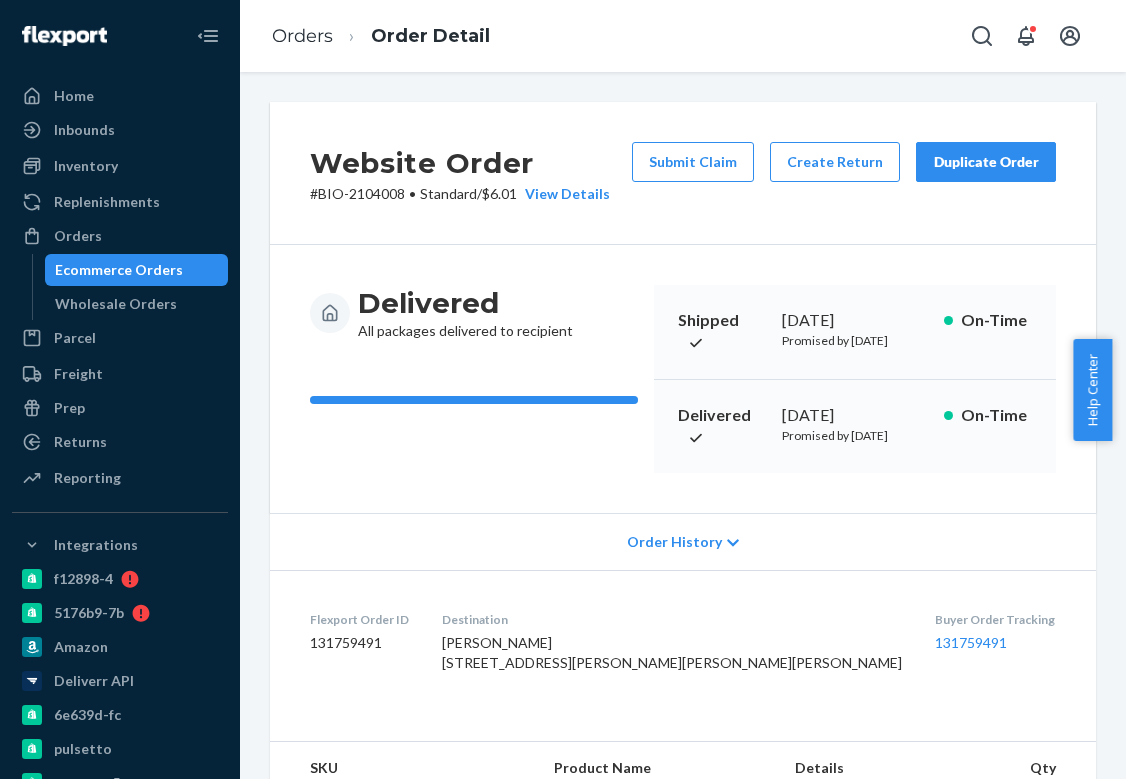 scroll, scrollTop: 0, scrollLeft: 0, axis: both 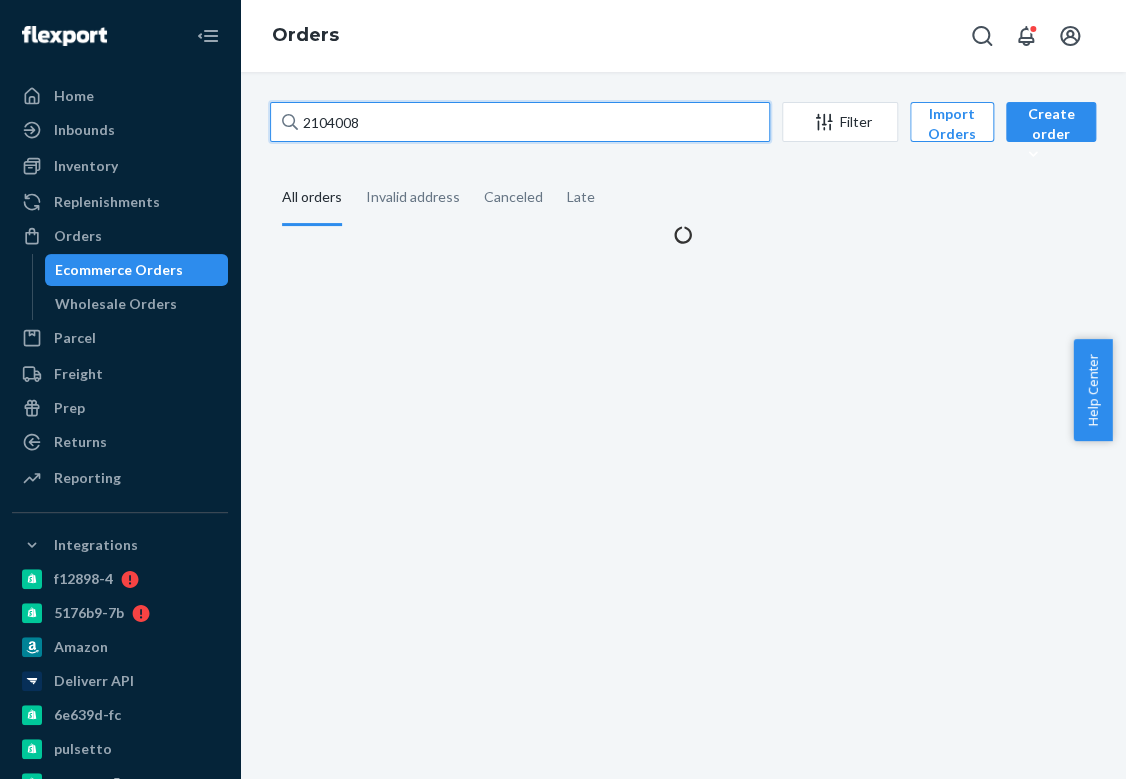 drag, startPoint x: 384, startPoint y: 117, endPoint x: 233, endPoint y: 116, distance: 151.00331 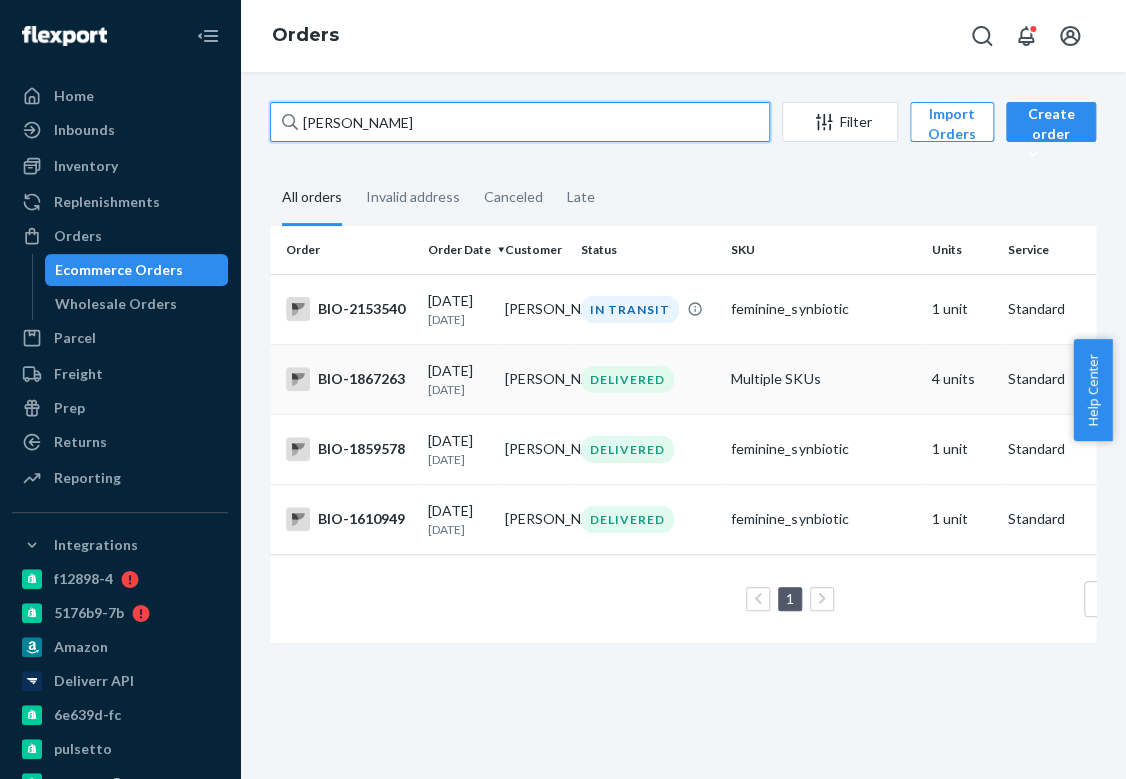type on "[PERSON_NAME]" 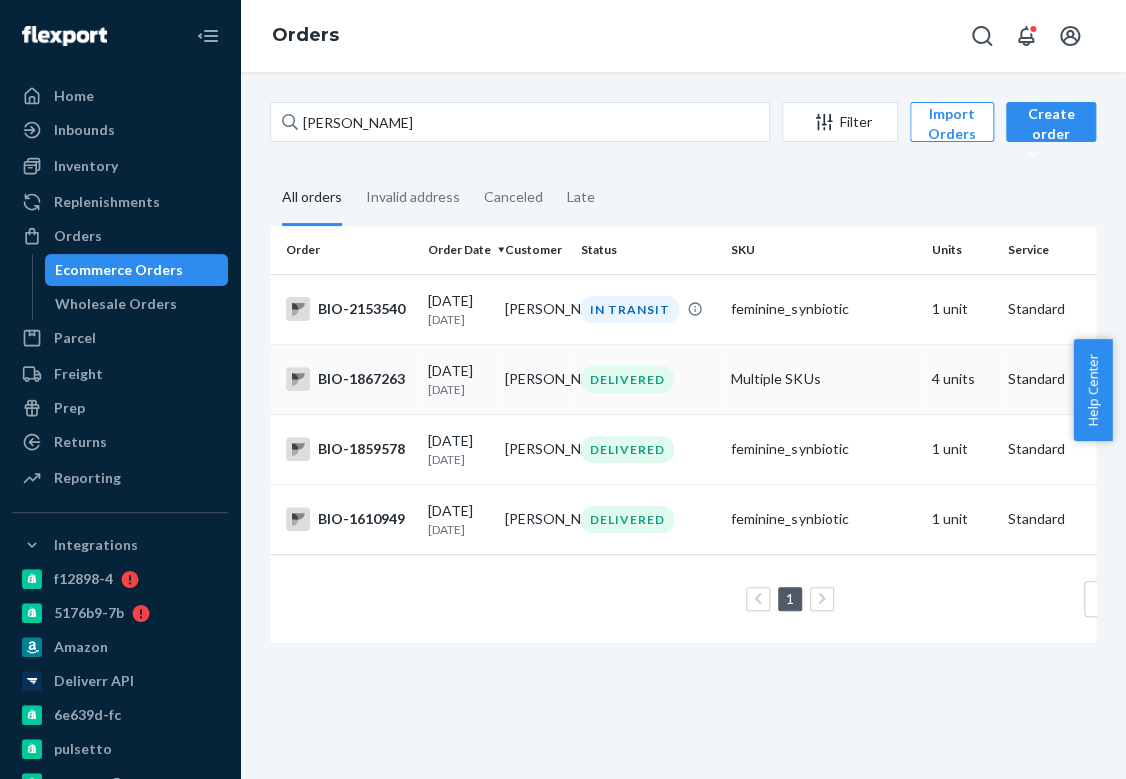 click on "[PERSON_NAME]" at bounding box center [535, 379] 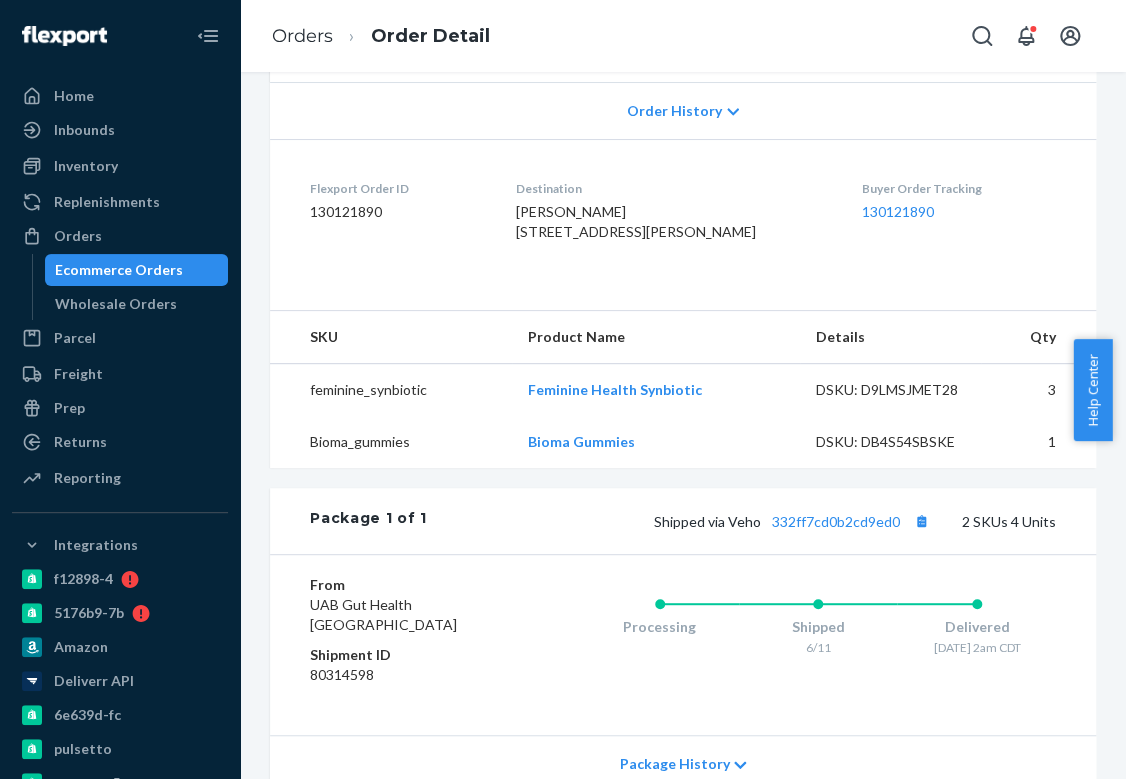 scroll, scrollTop: 312, scrollLeft: 0, axis: vertical 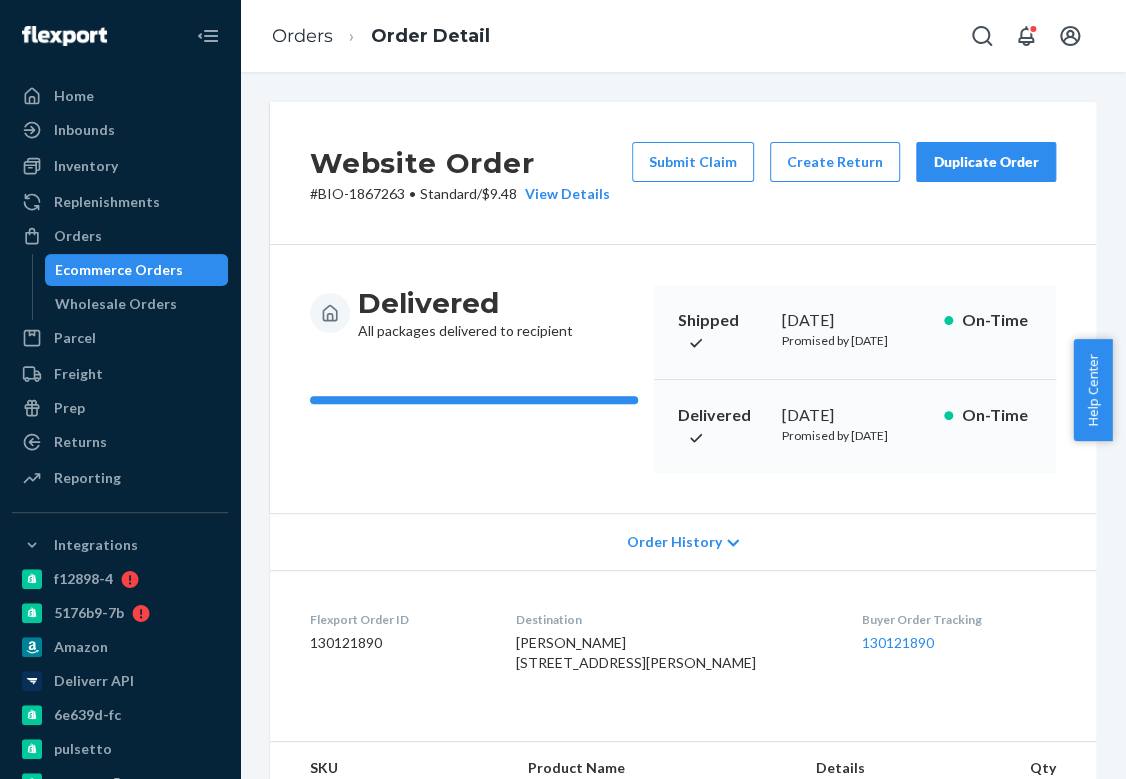 click on "Website Order" at bounding box center (460, 163) 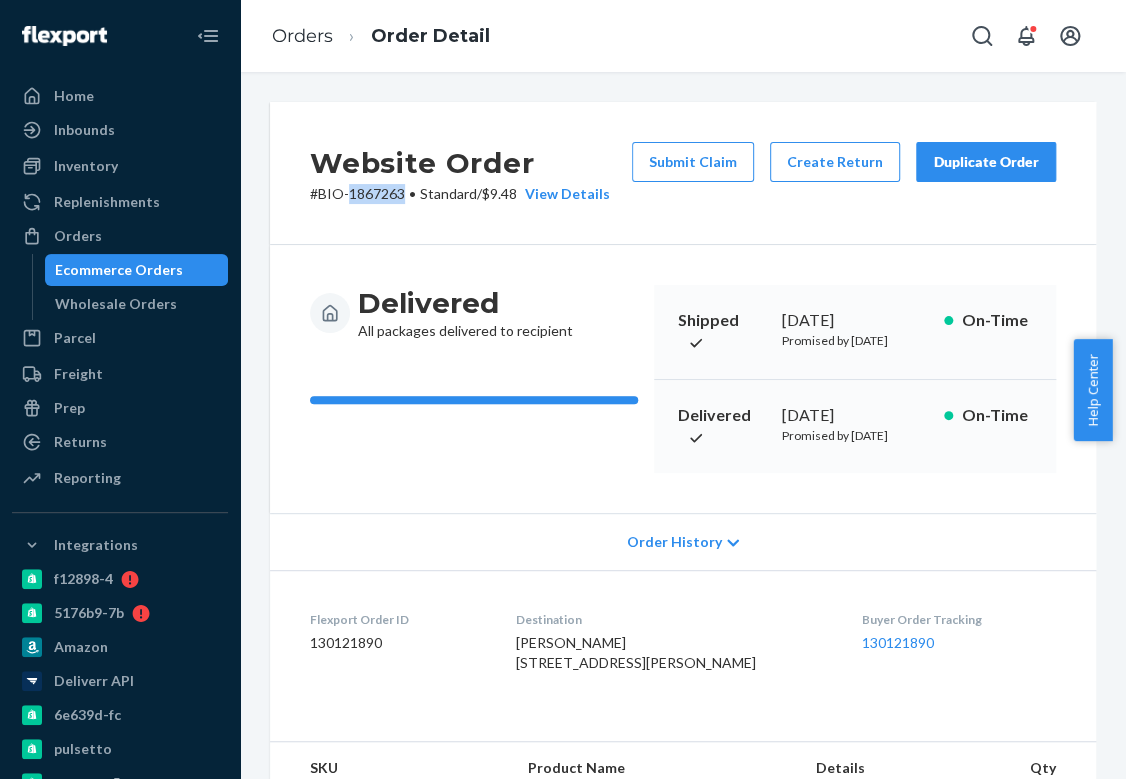 click on "# BIO-1867263 • Standard  /  $9.48 View Details" at bounding box center [460, 194] 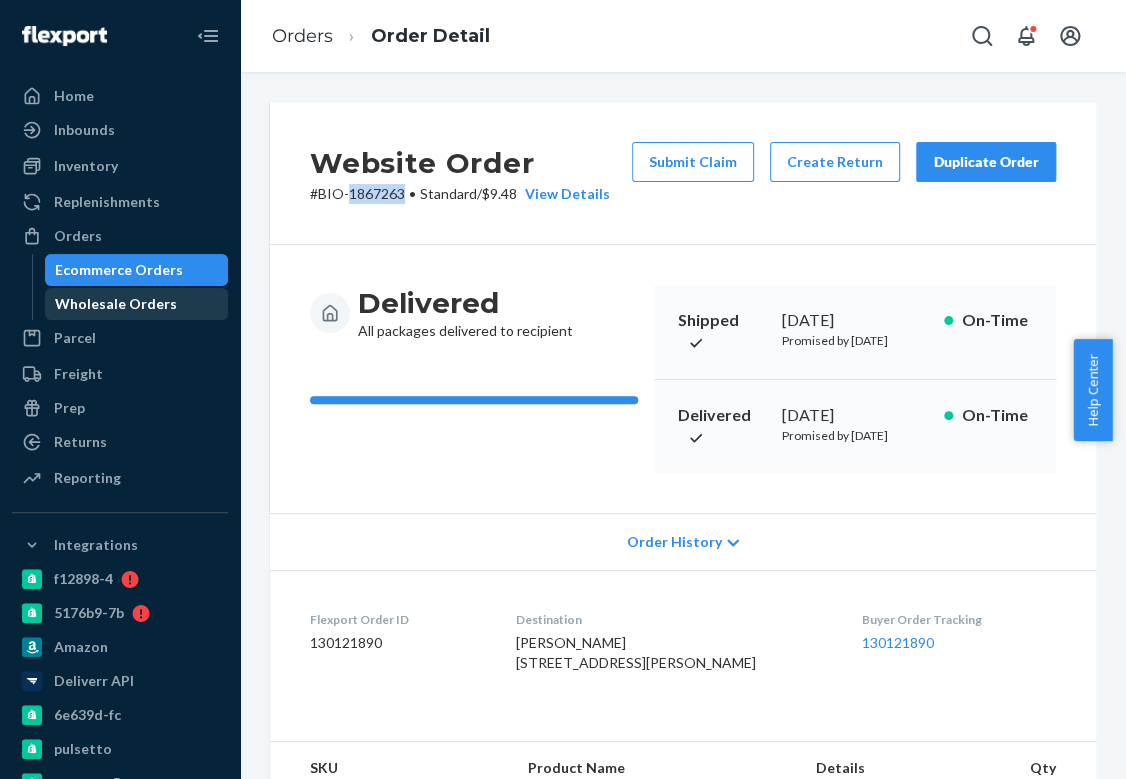 click on "Wholesale Orders" at bounding box center [137, 304] 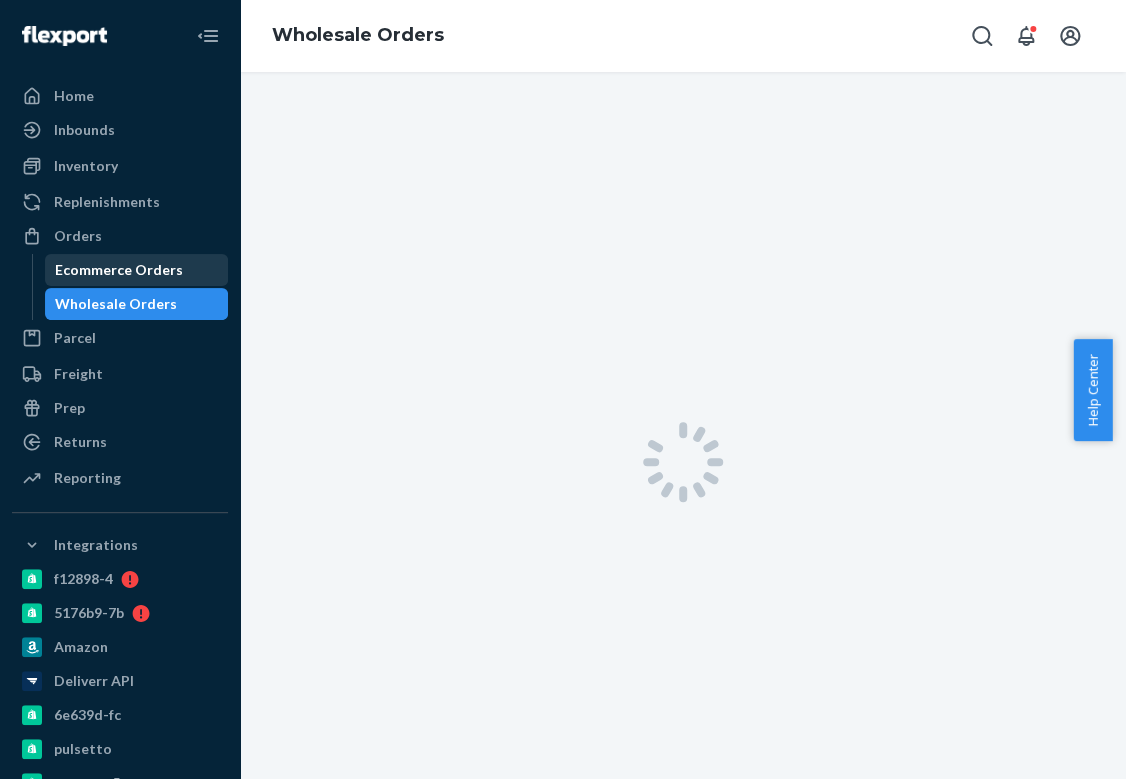 click on "Ecommerce Orders" at bounding box center (119, 270) 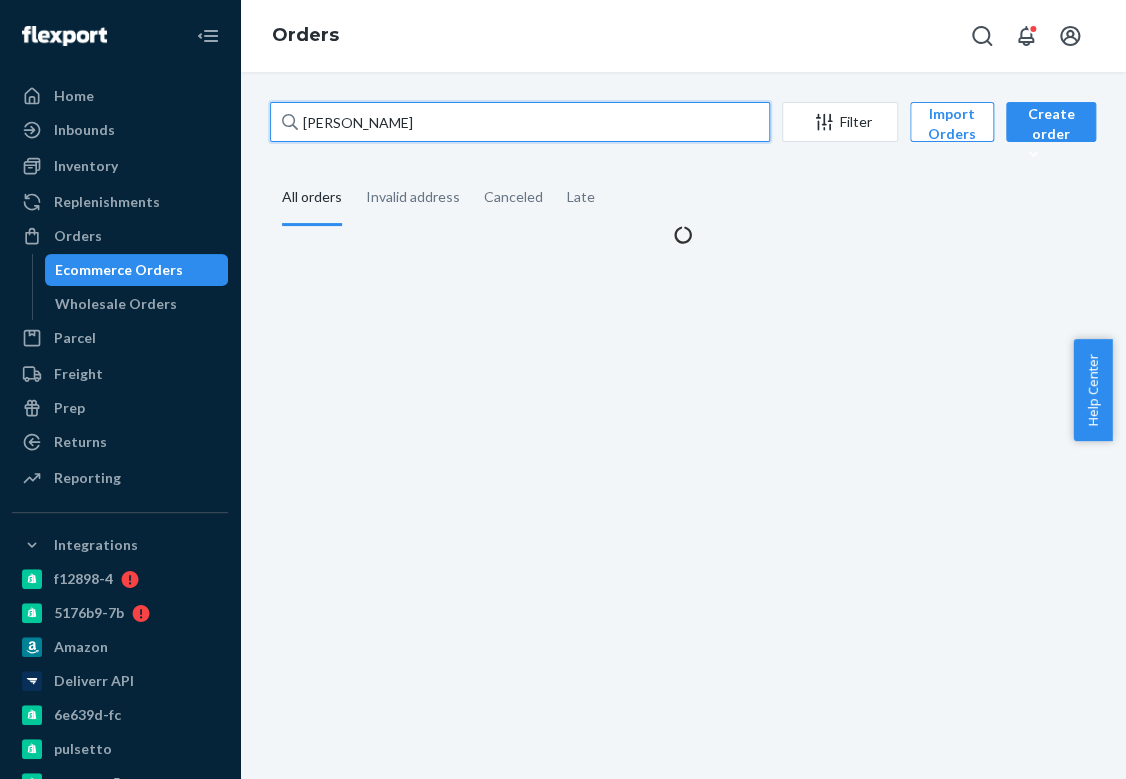 click on "[PERSON_NAME]" at bounding box center (520, 122) 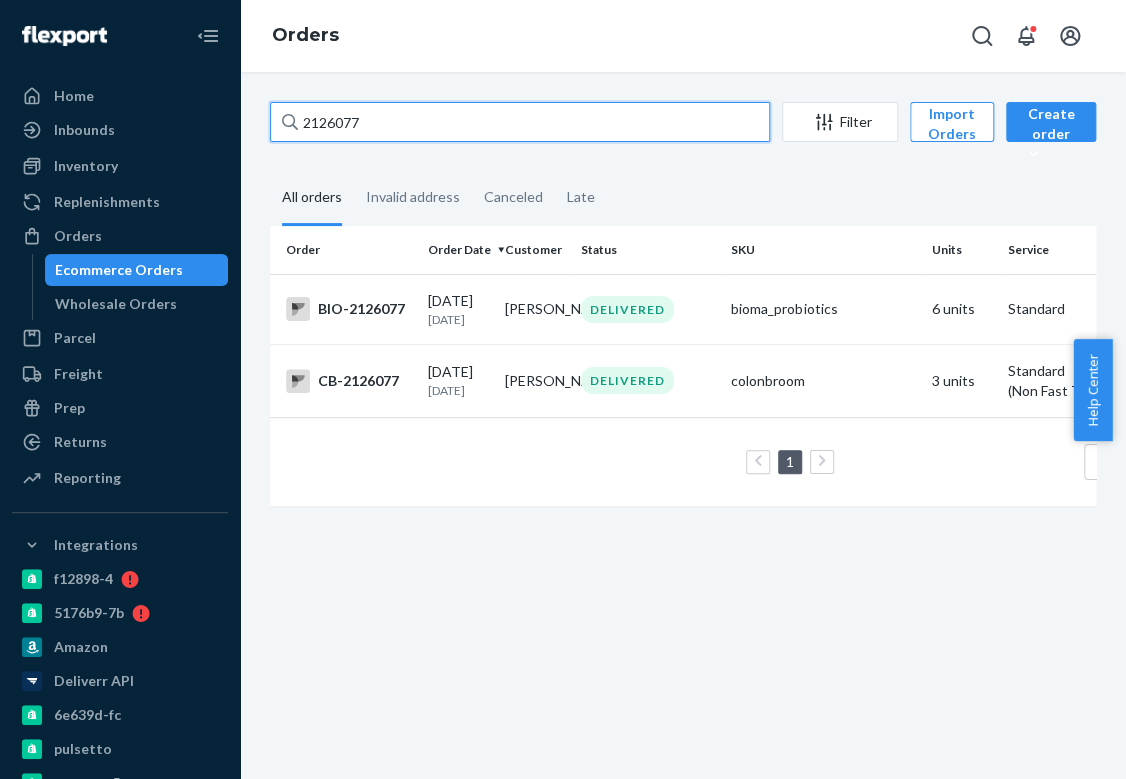 type on "2126077" 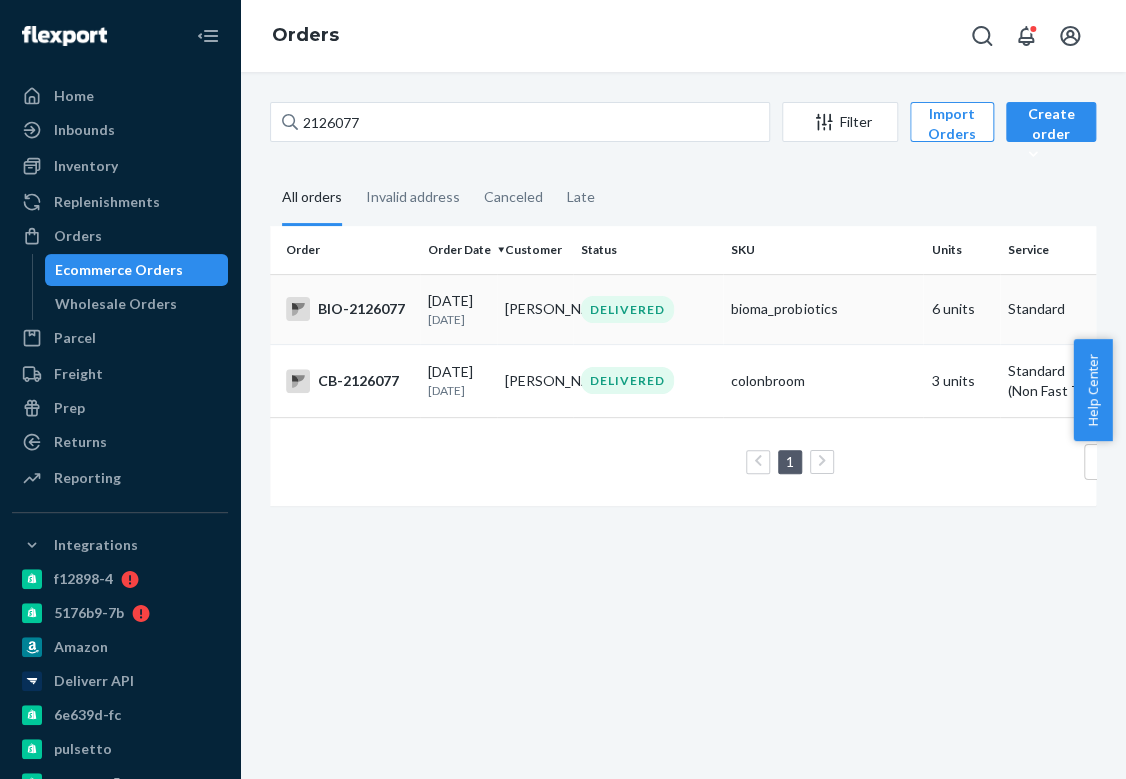 click on "[DATE] [DATE]" at bounding box center [458, 309] 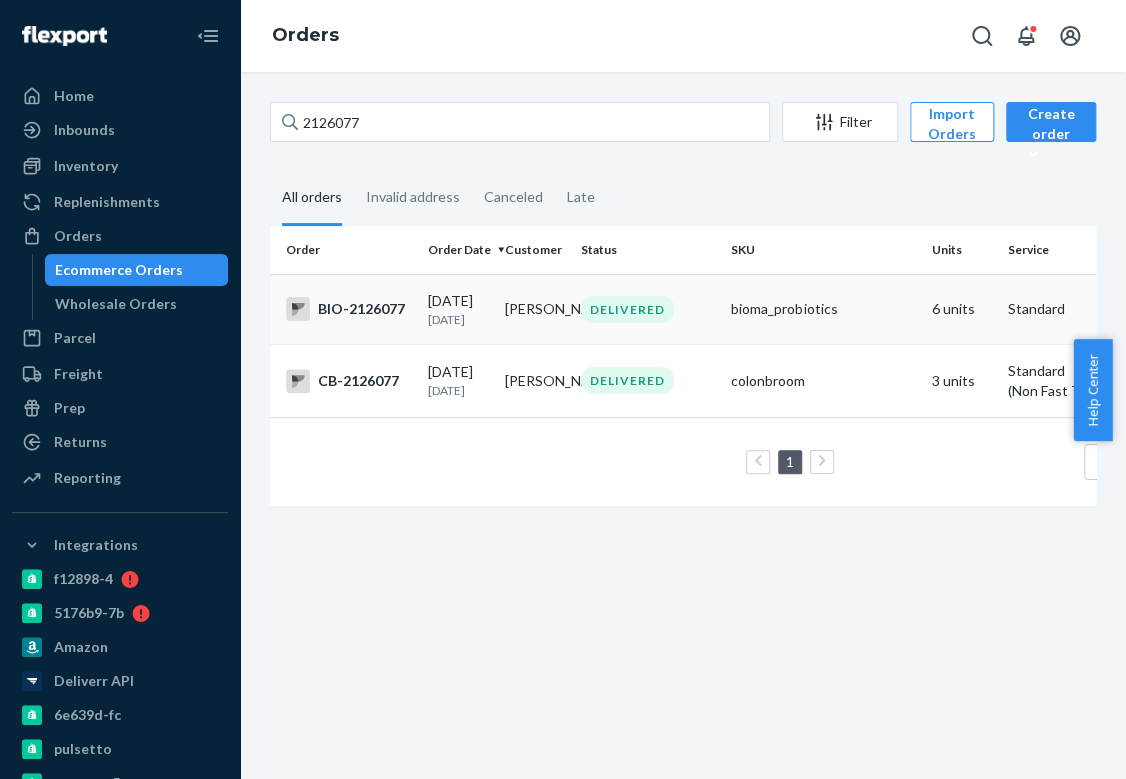 click on "[DATE]" at bounding box center [458, 319] 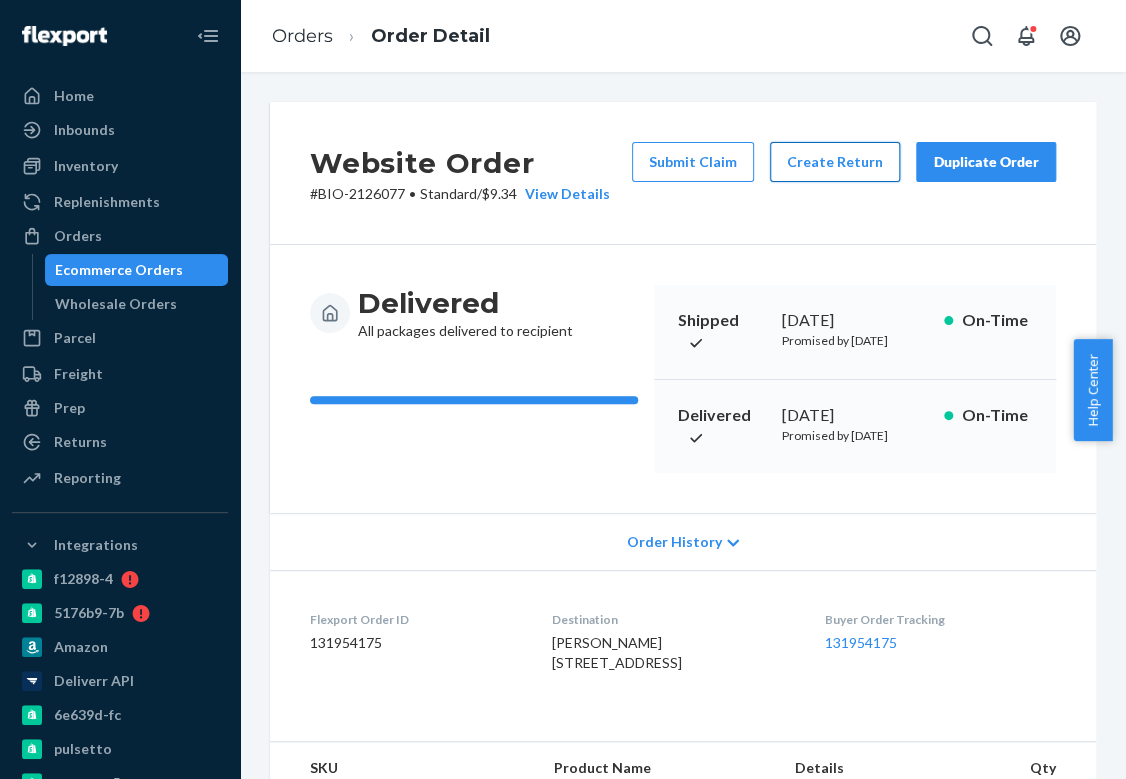 click on "Create Return" at bounding box center (835, 162) 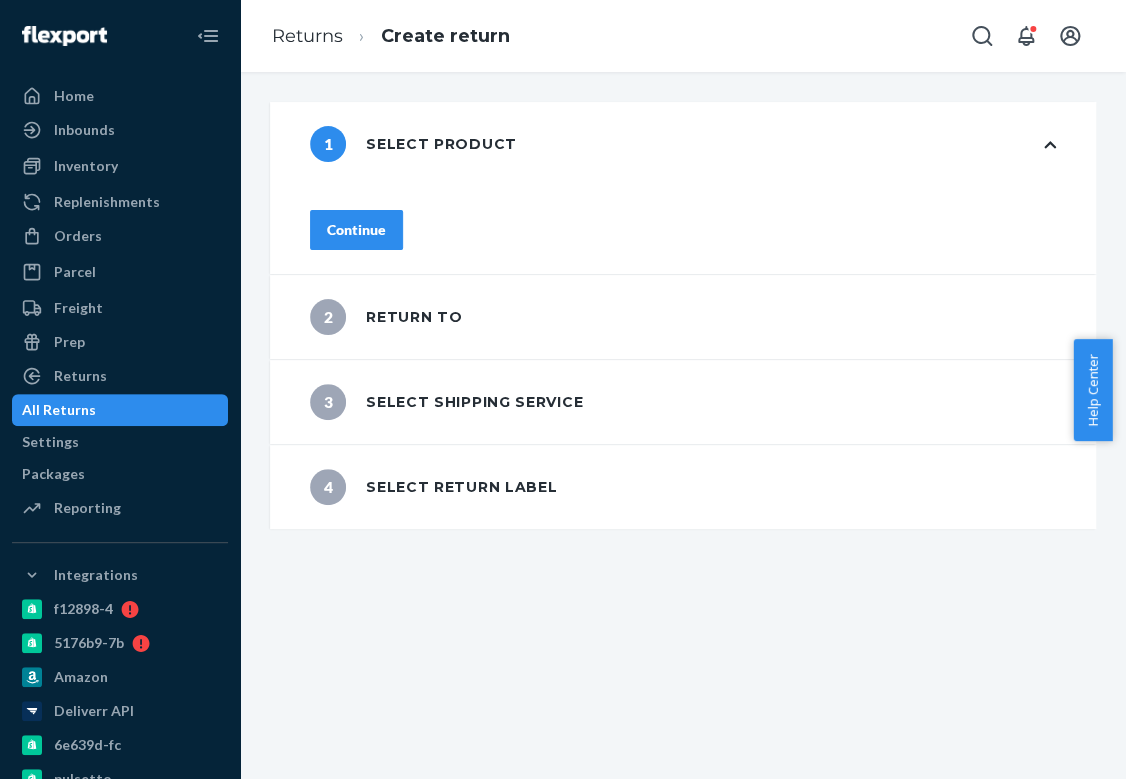 click on "Continue" at bounding box center (356, 230) 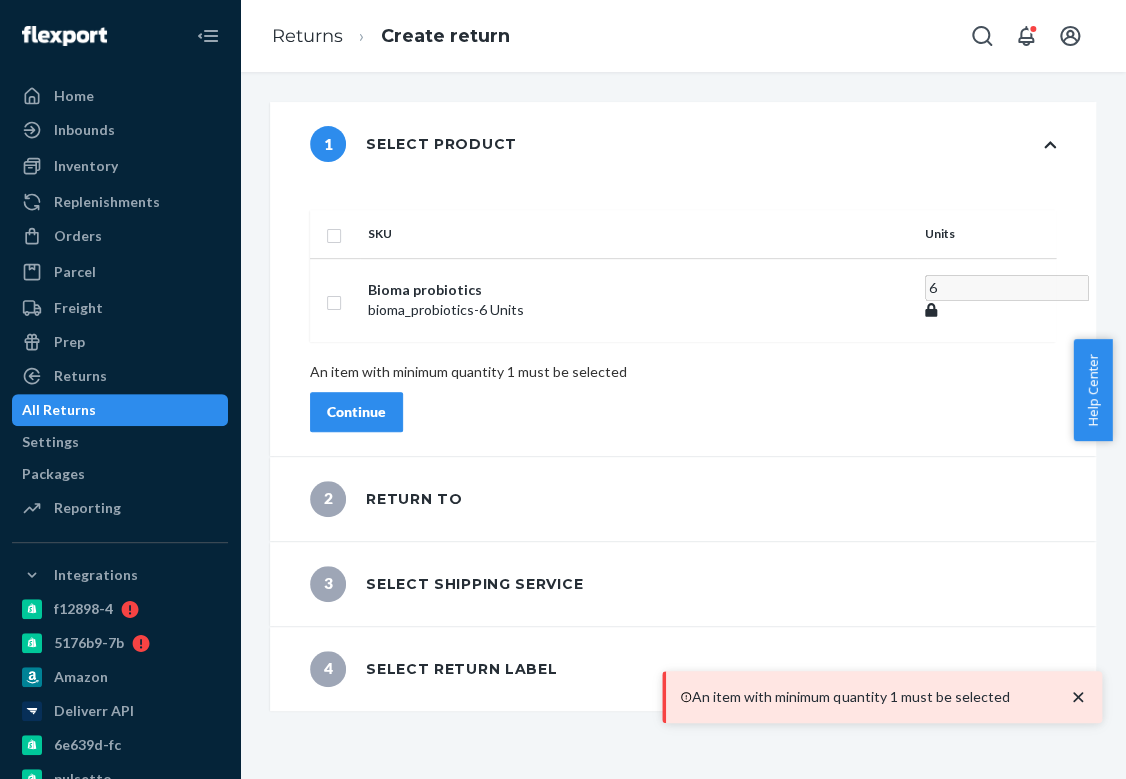 click at bounding box center (334, 233) 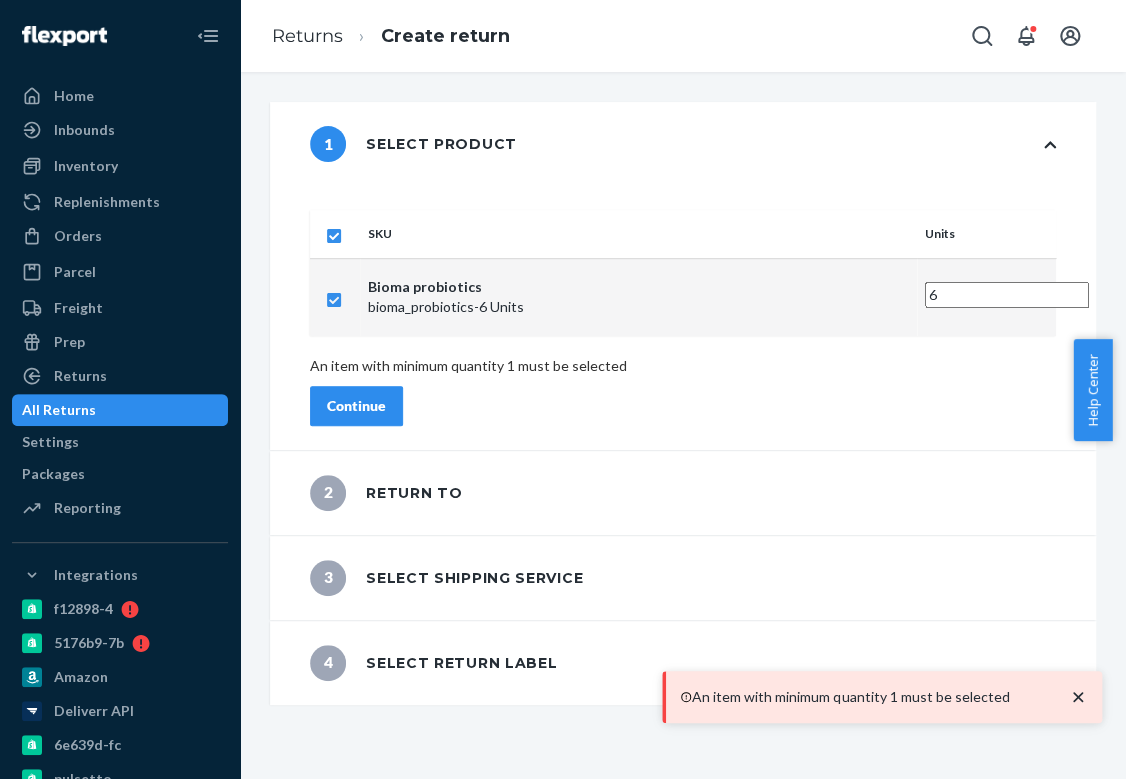 click on "Continue" at bounding box center [356, 406] 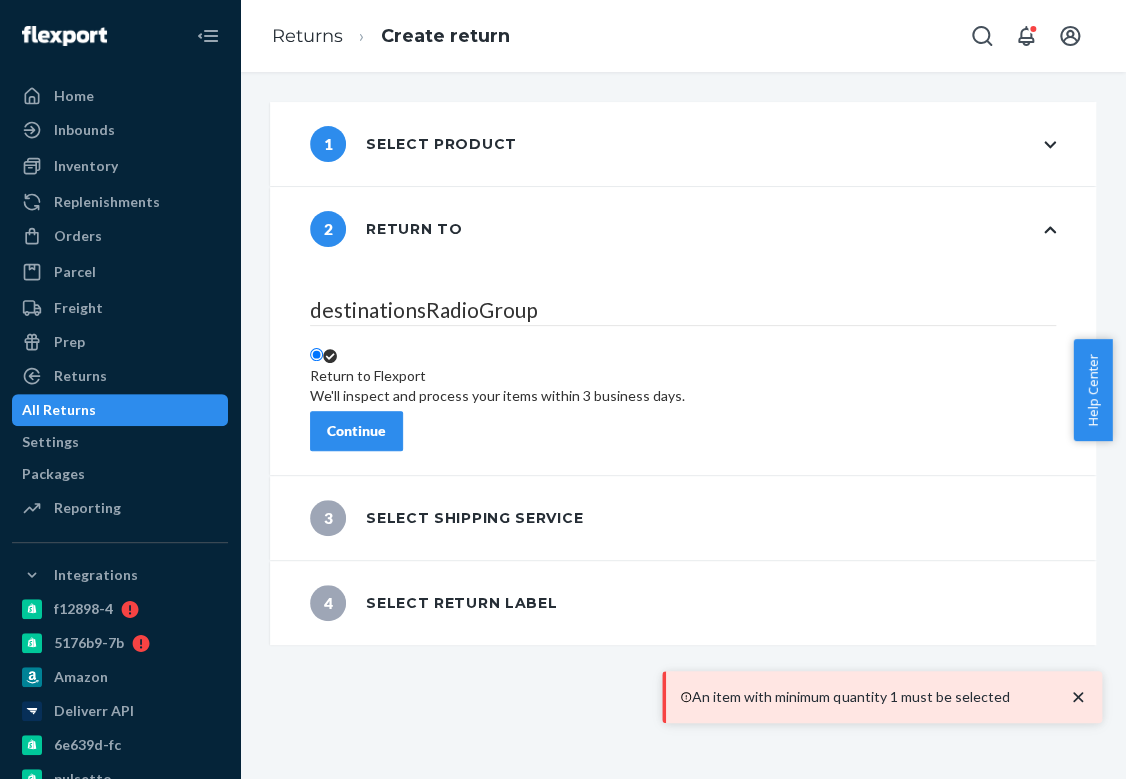 click on "Continue" at bounding box center (356, 431) 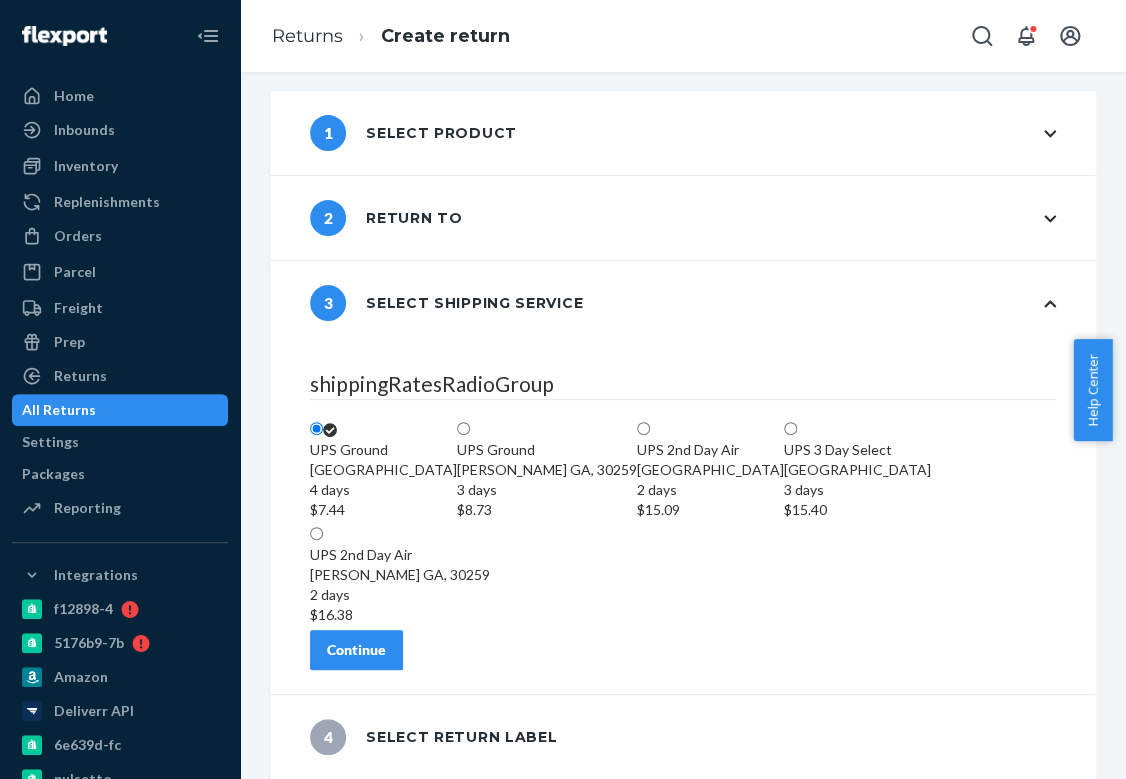 click on "Continue" at bounding box center (356, 650) 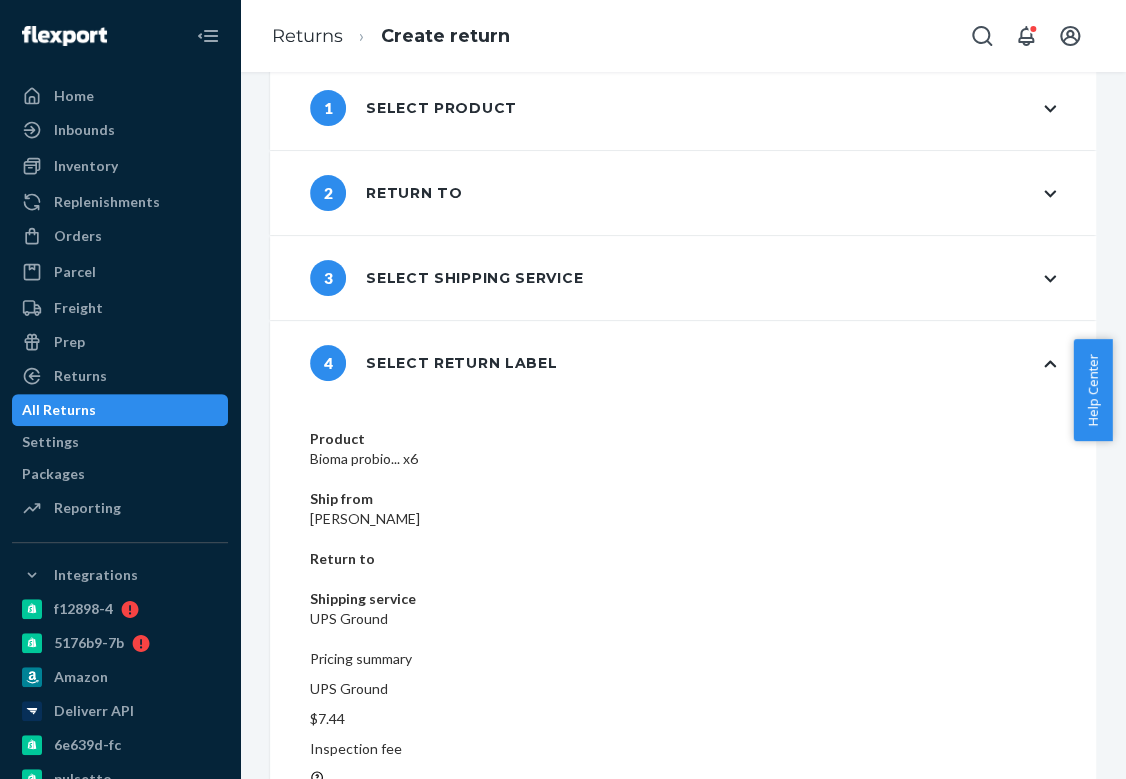 click on "Product Bioma probio... x6 Ship from [PERSON_NAME] Return to Shipping service UPS Ground Pricing summary UPS Ground $7.44 Inspection fee $3.00  per unit  $18.00 Expected total You will be charged for the label when it is scanned by the carrier.   The inspection fee will be charged once inspection is complete for each unit. $25.44 Create return label" at bounding box center [683, 714] 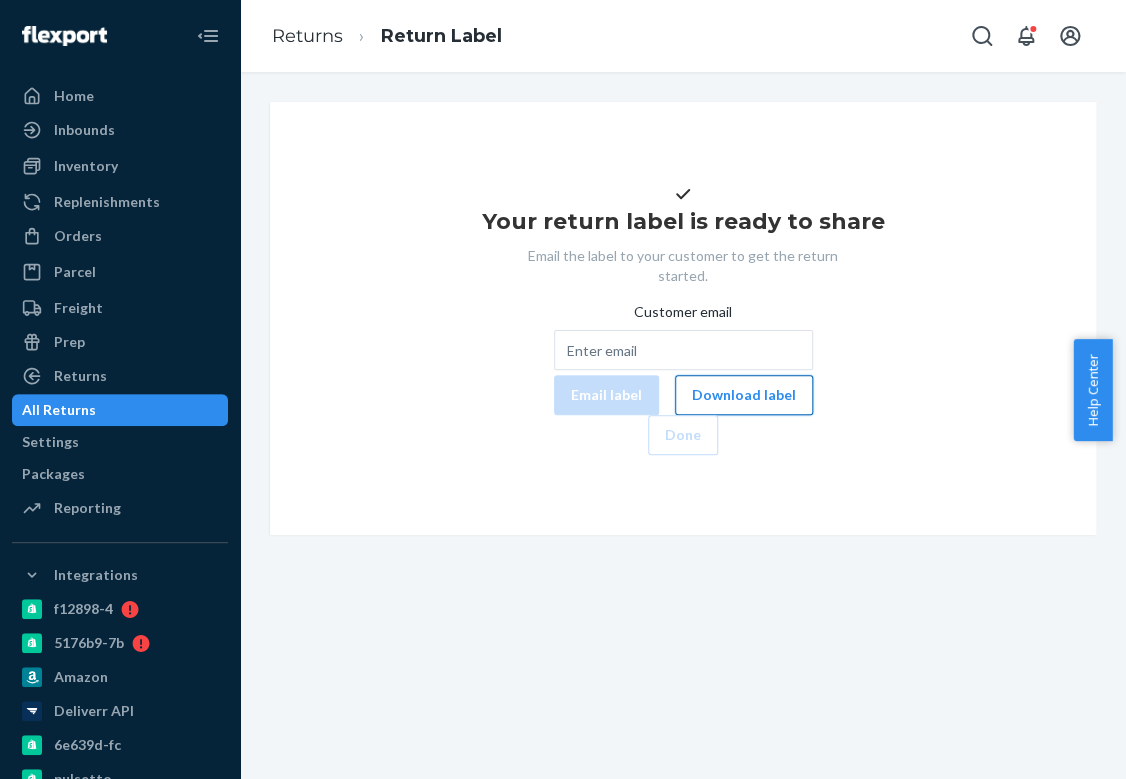 click on "Download label" at bounding box center [744, 395] 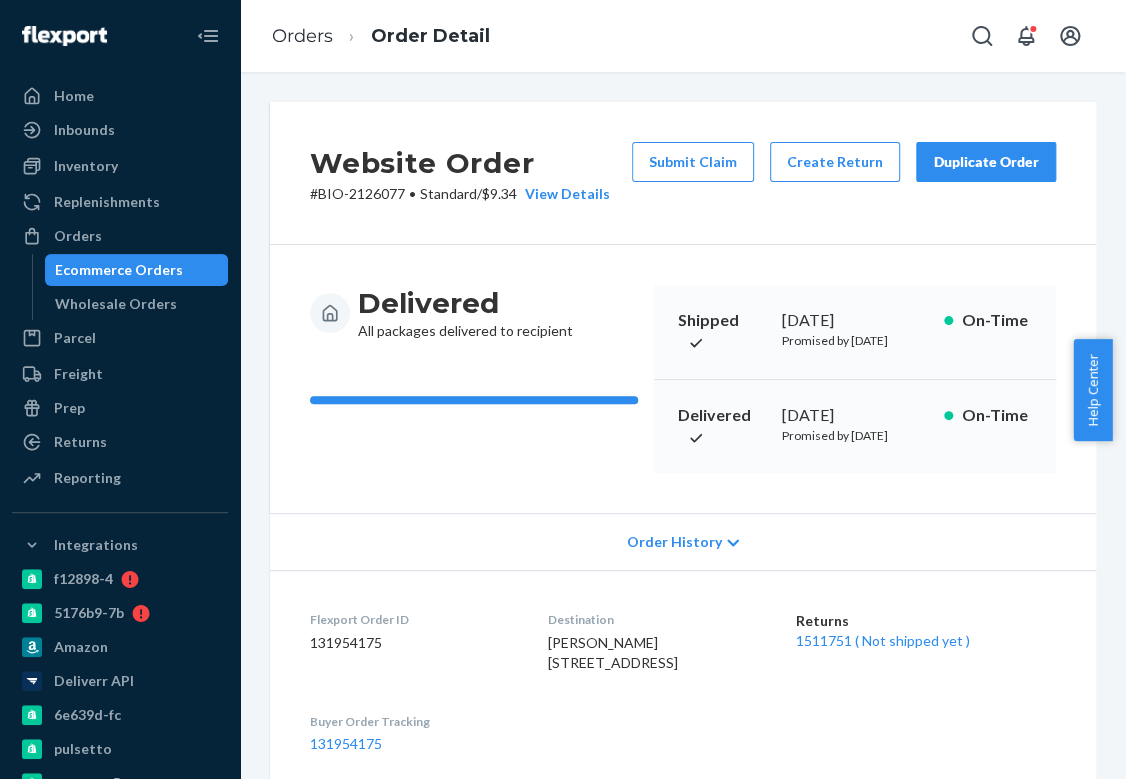 click on "[PERSON_NAME]
[STREET_ADDRESS]" at bounding box center [613, 652] 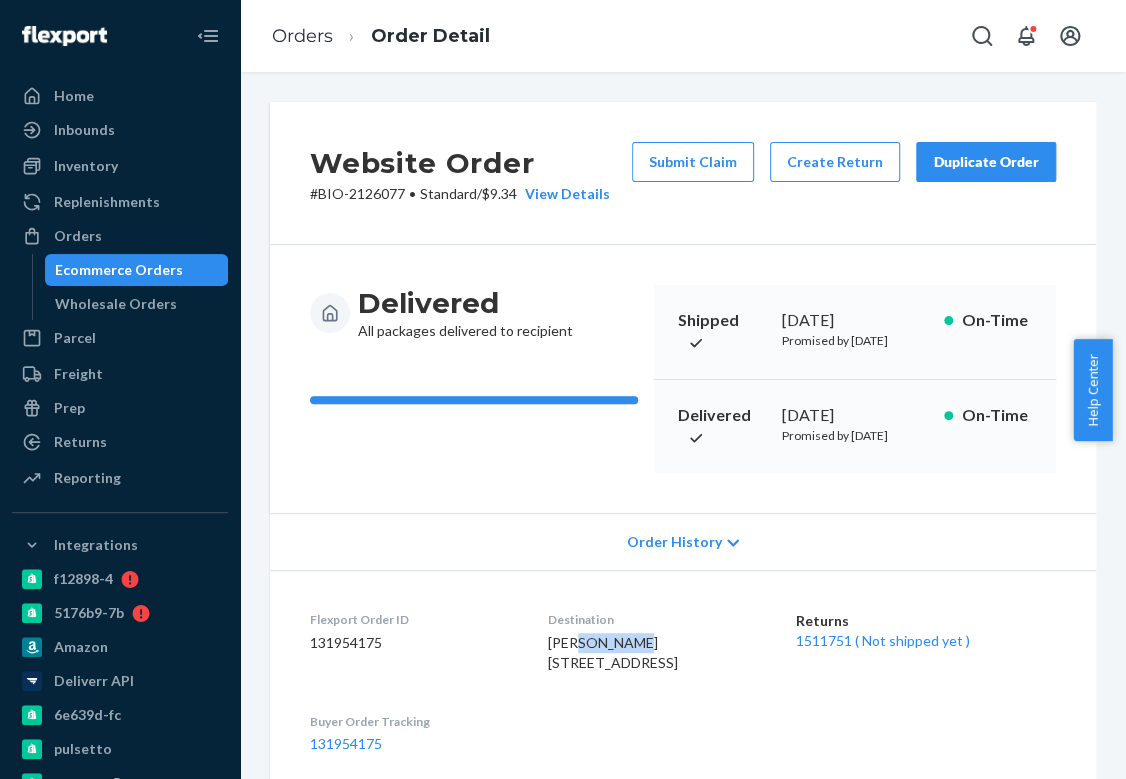 click on "[PERSON_NAME]
[STREET_ADDRESS]" at bounding box center [613, 652] 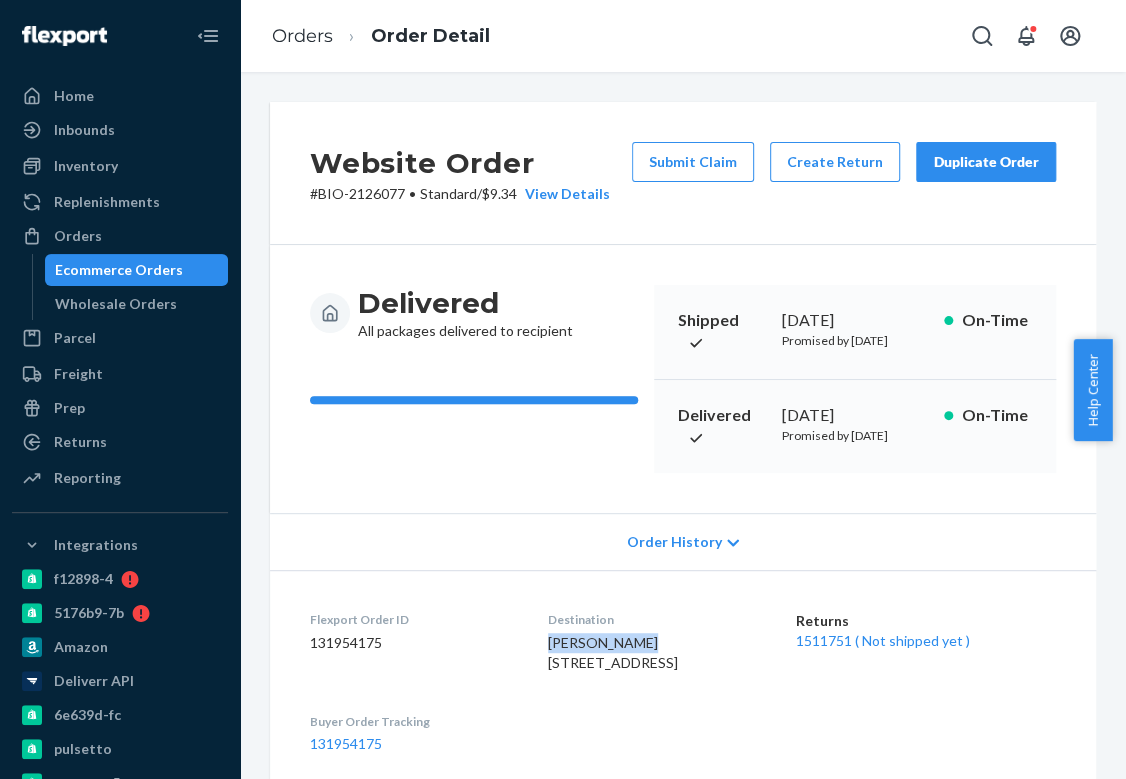 click on "[PERSON_NAME]
[STREET_ADDRESS]" at bounding box center (613, 652) 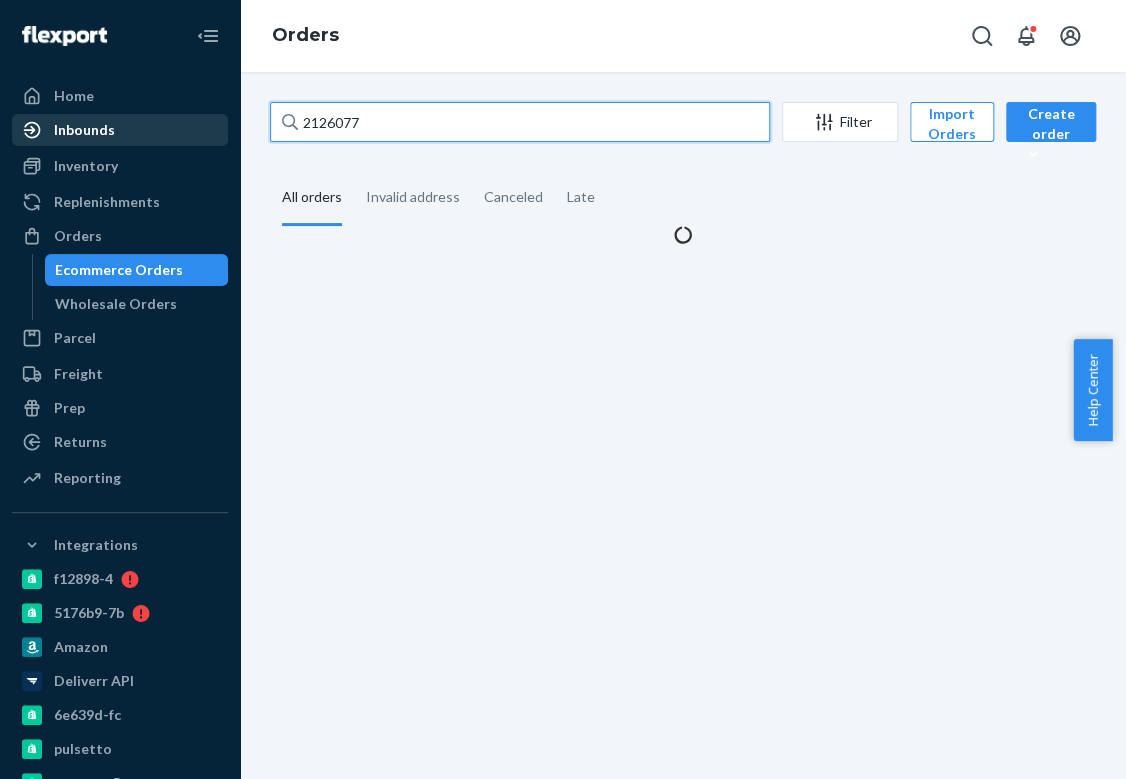 drag, startPoint x: 477, startPoint y: 132, endPoint x: 53, endPoint y: 133, distance: 424.0012 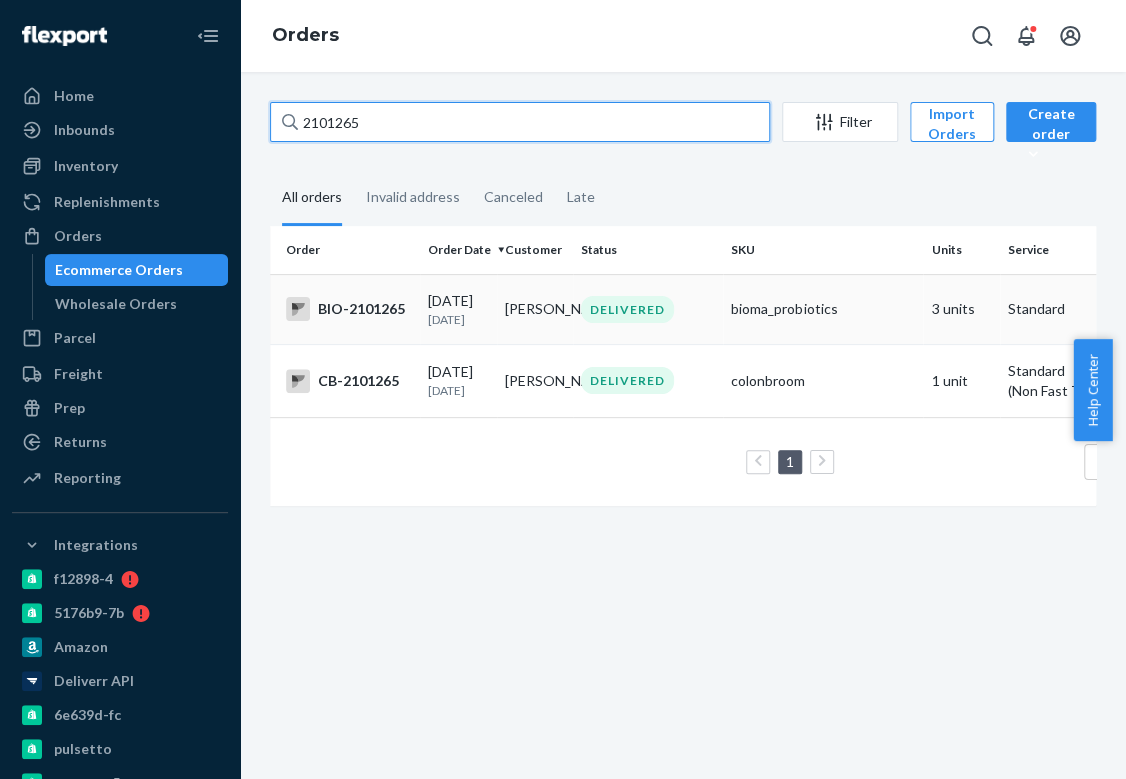 type on "2101265" 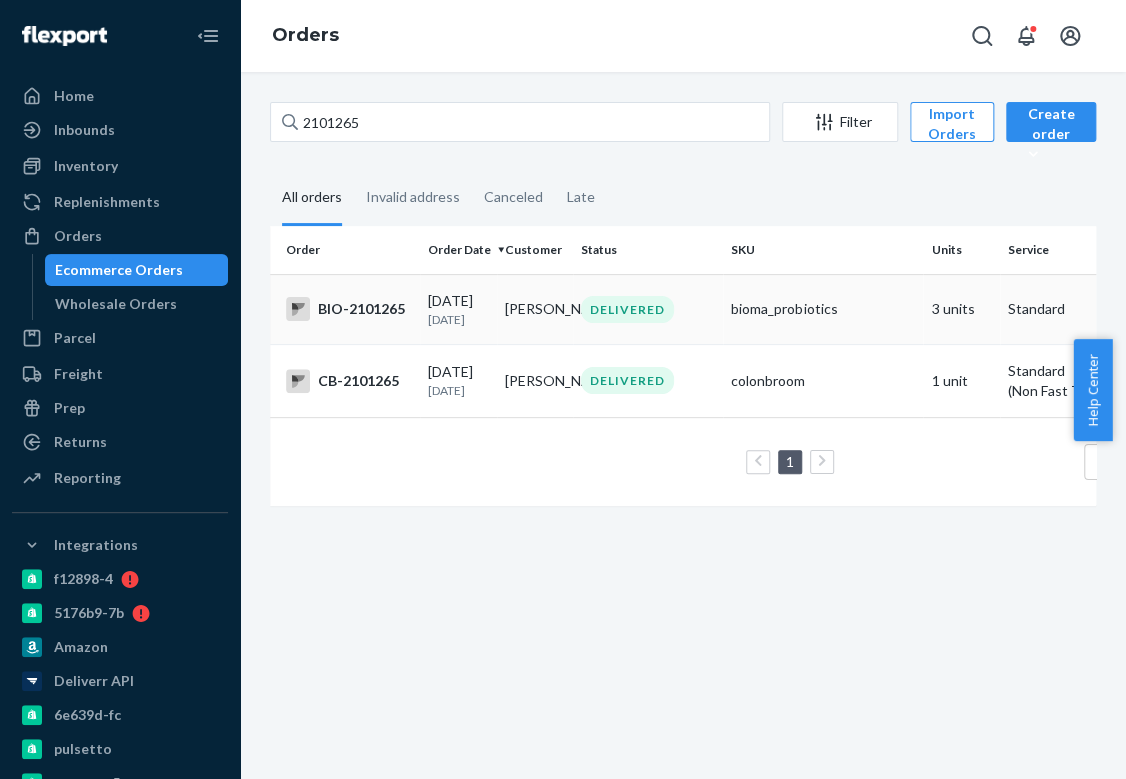 click on "[PERSON_NAME]" at bounding box center (535, 309) 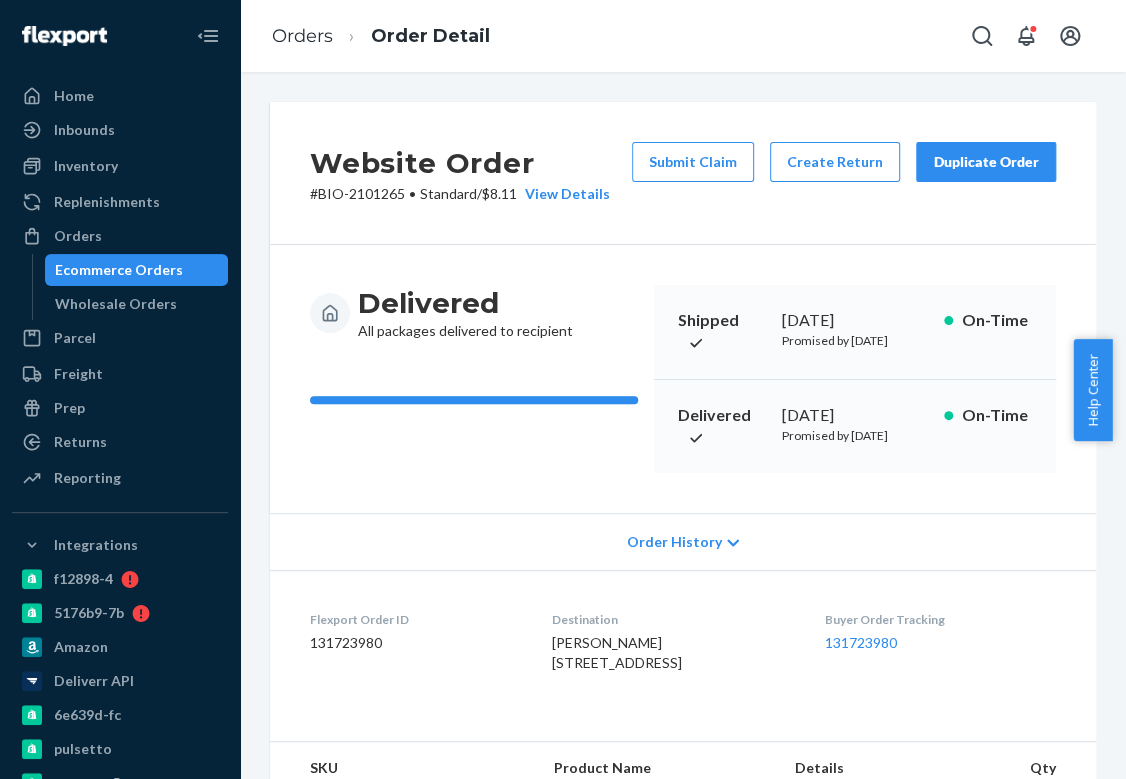 drag, startPoint x: 1116, startPoint y: 356, endPoint x: 1128, endPoint y: 542, distance: 186.38669 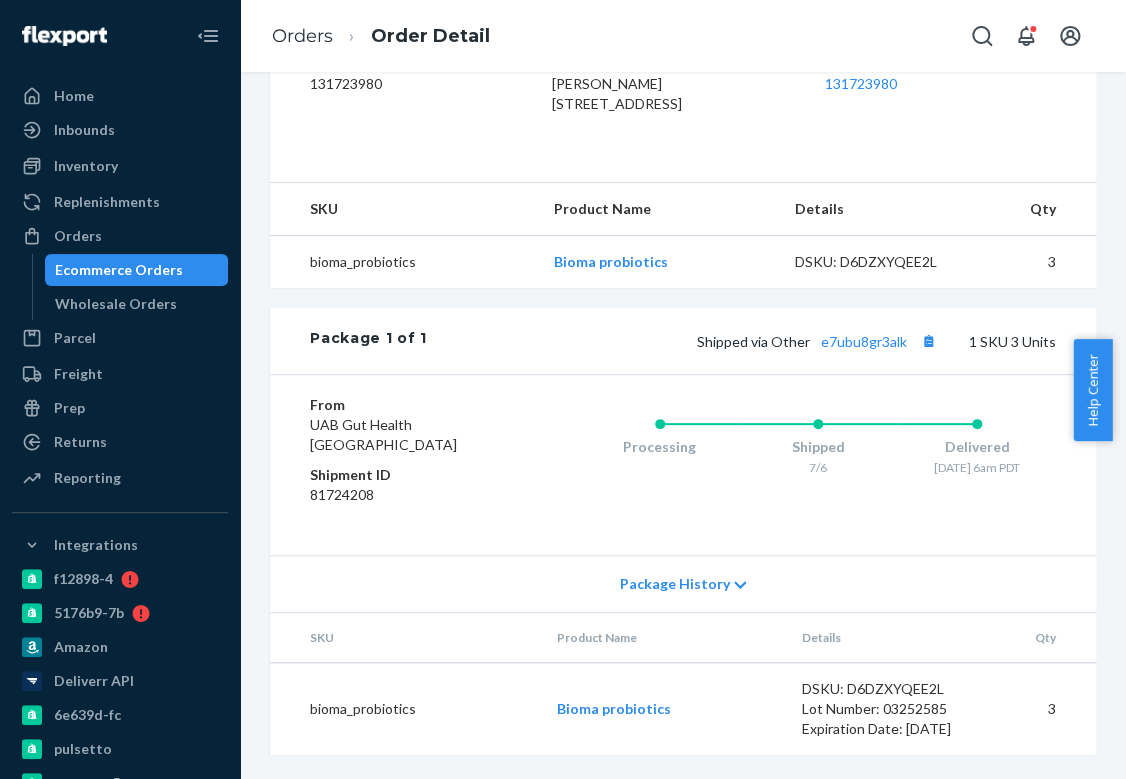 click on "Package History" at bounding box center [683, 583] 